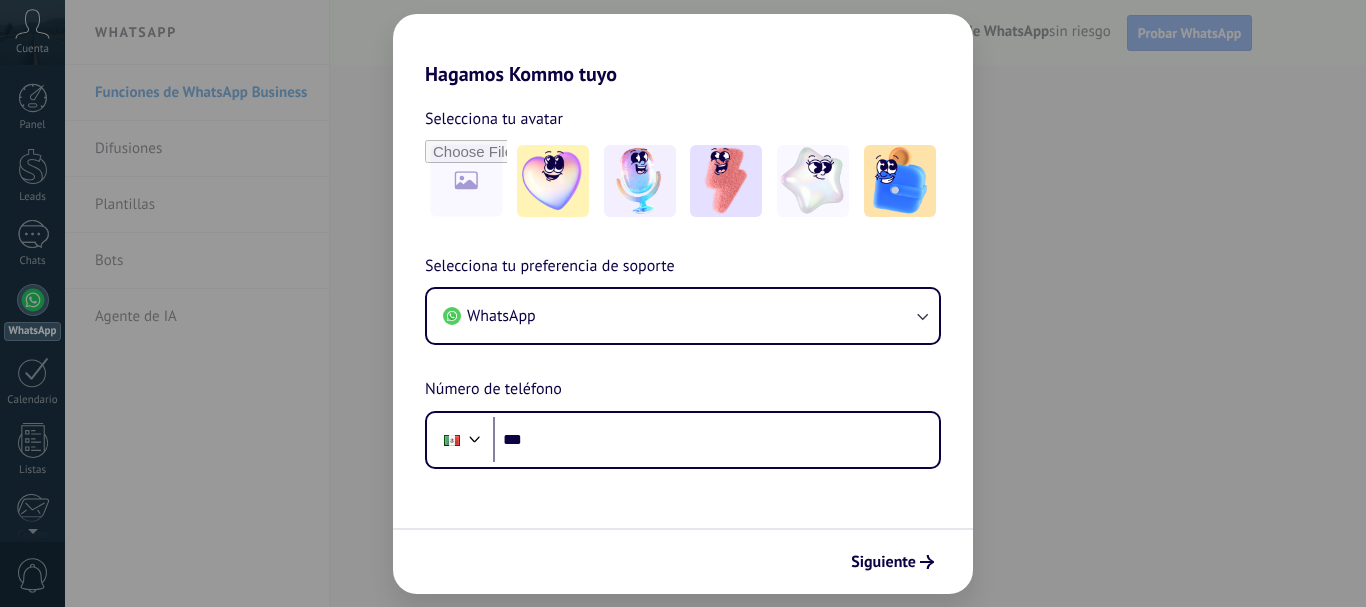 scroll, scrollTop: 0, scrollLeft: 0, axis: both 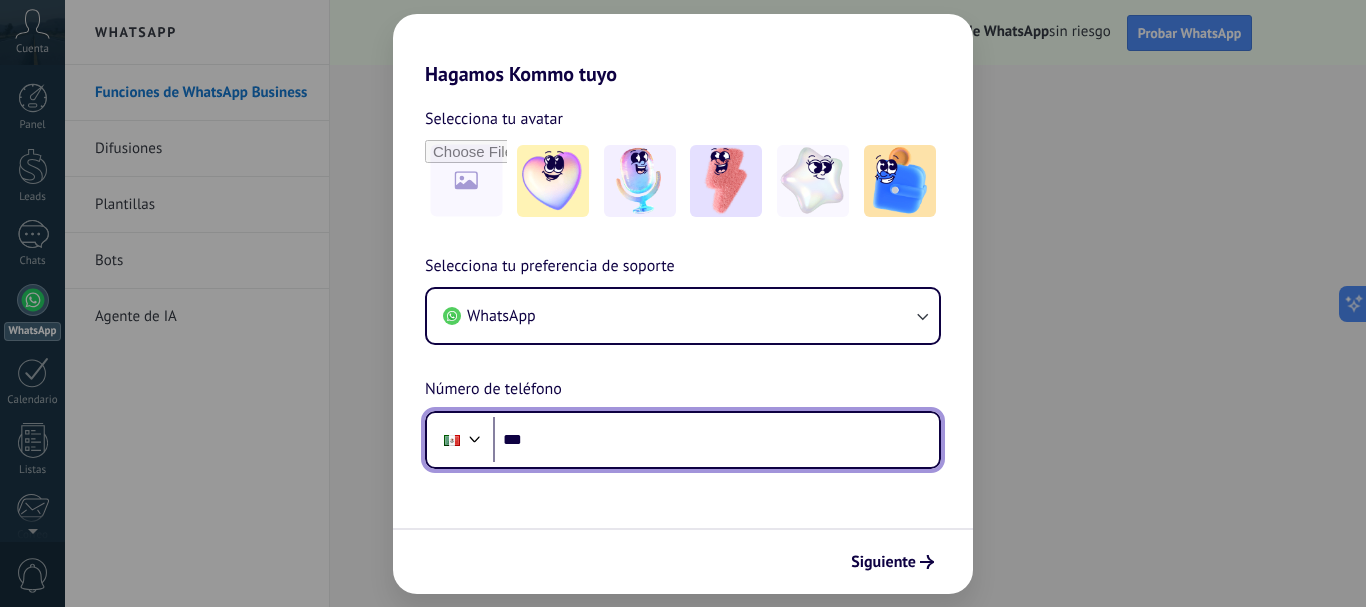 click on "***" at bounding box center (716, 440) 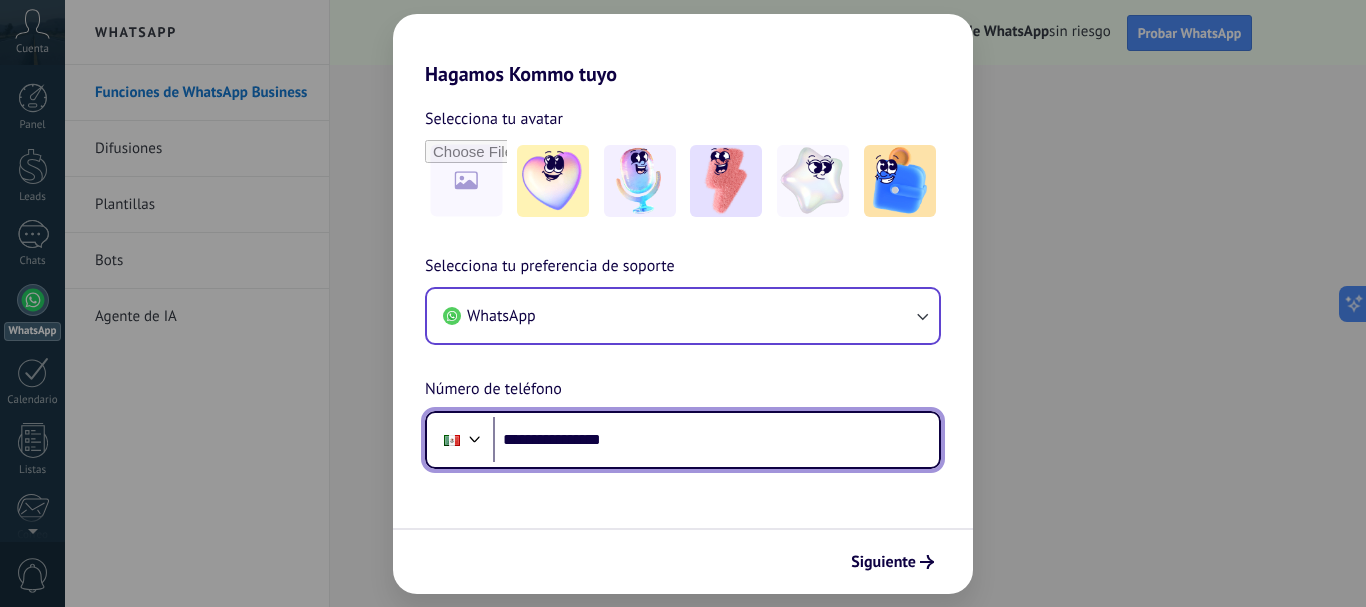 type on "**********" 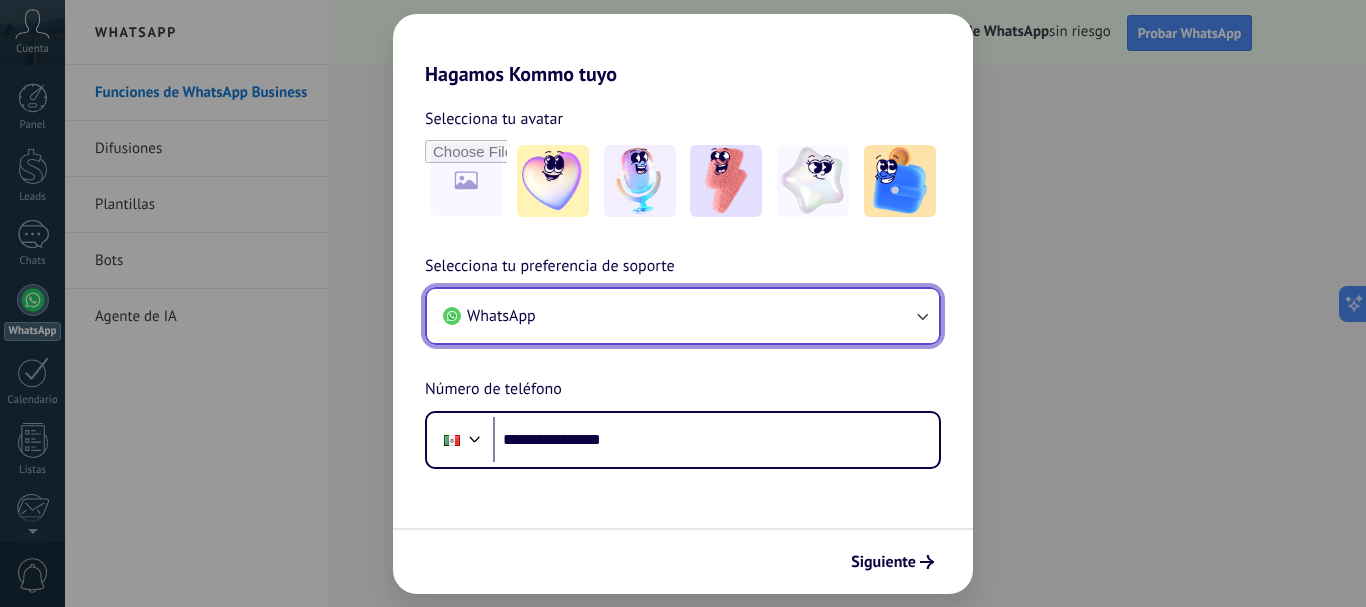 click 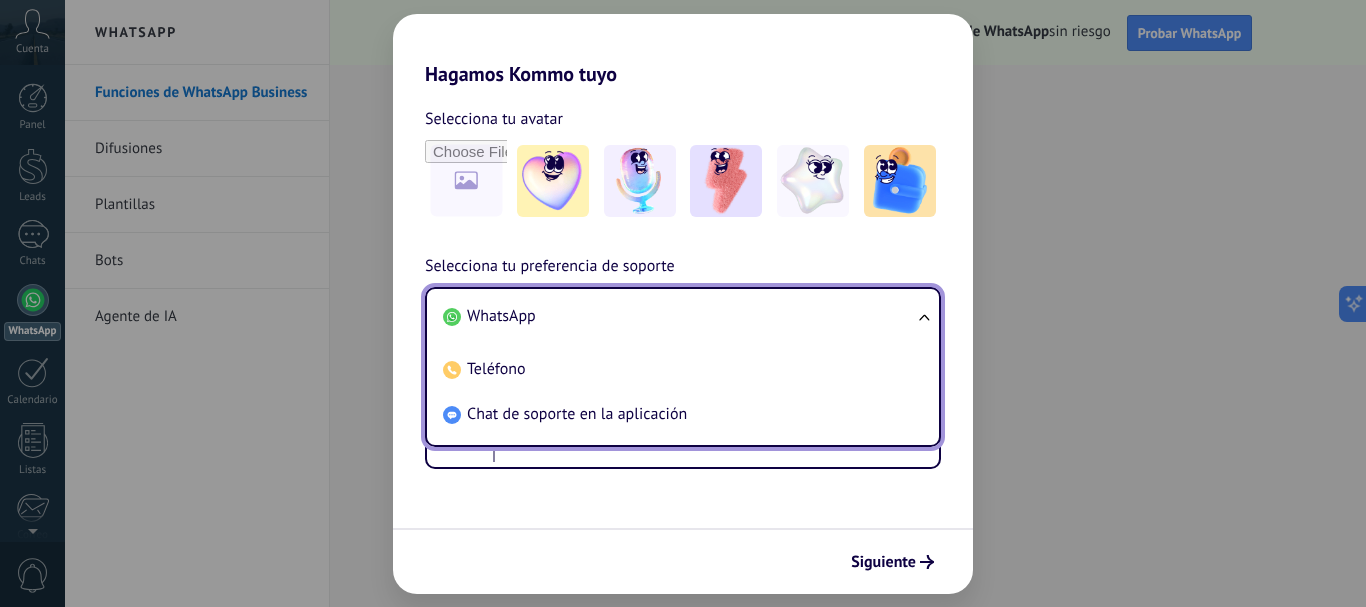 click on "WhatsApp" at bounding box center [679, 316] 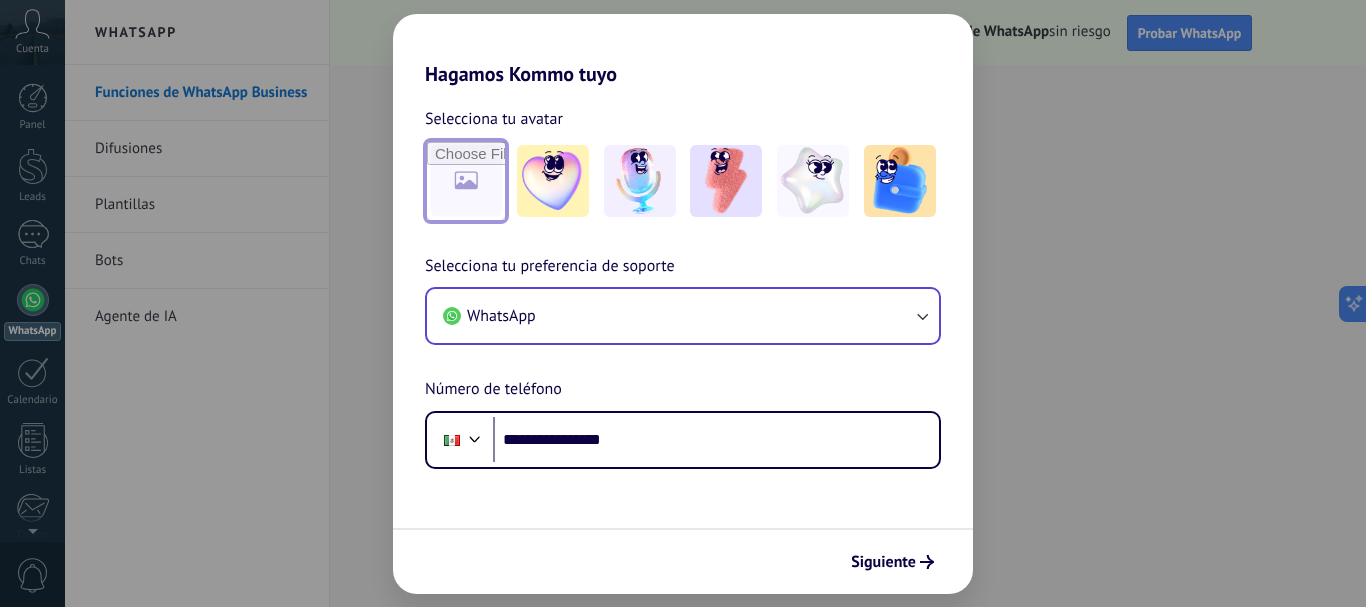 click at bounding box center [466, 181] 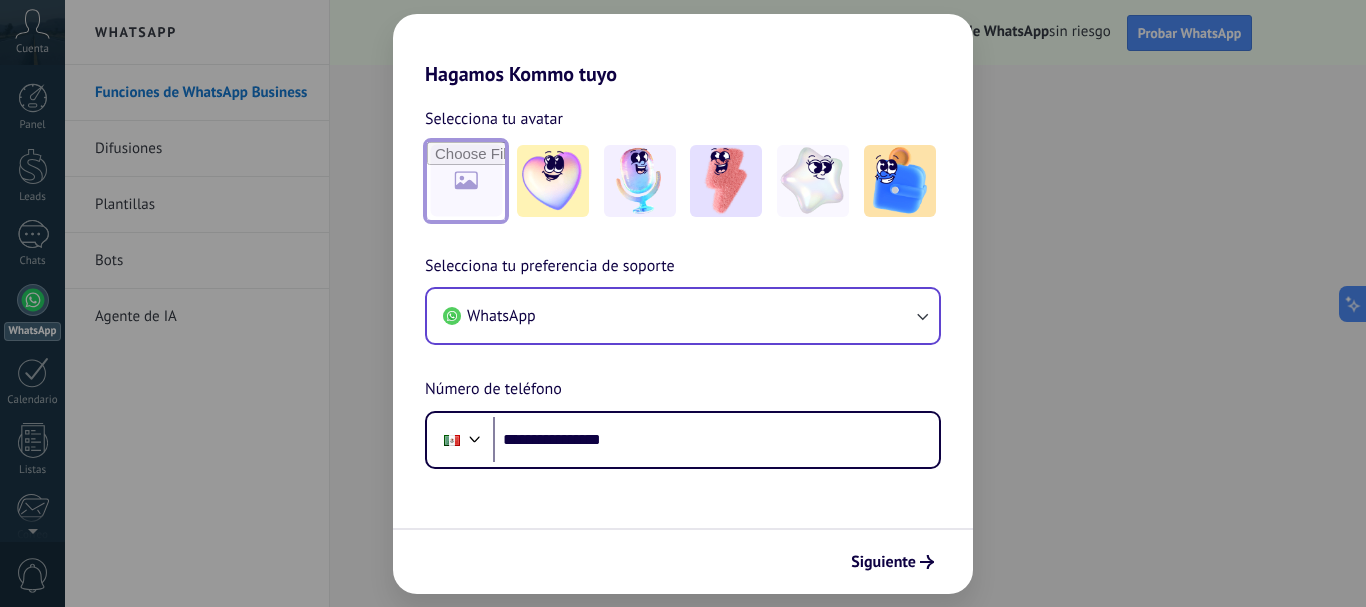type on "**********" 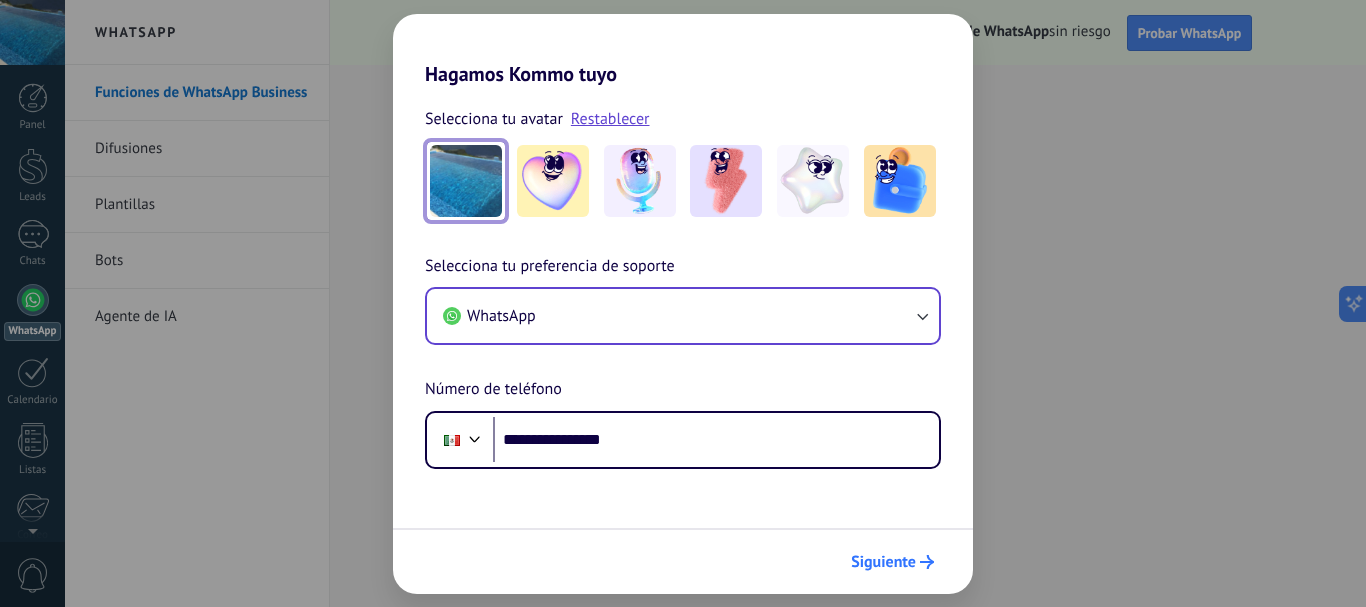 click on "Siguiente" at bounding box center (883, 562) 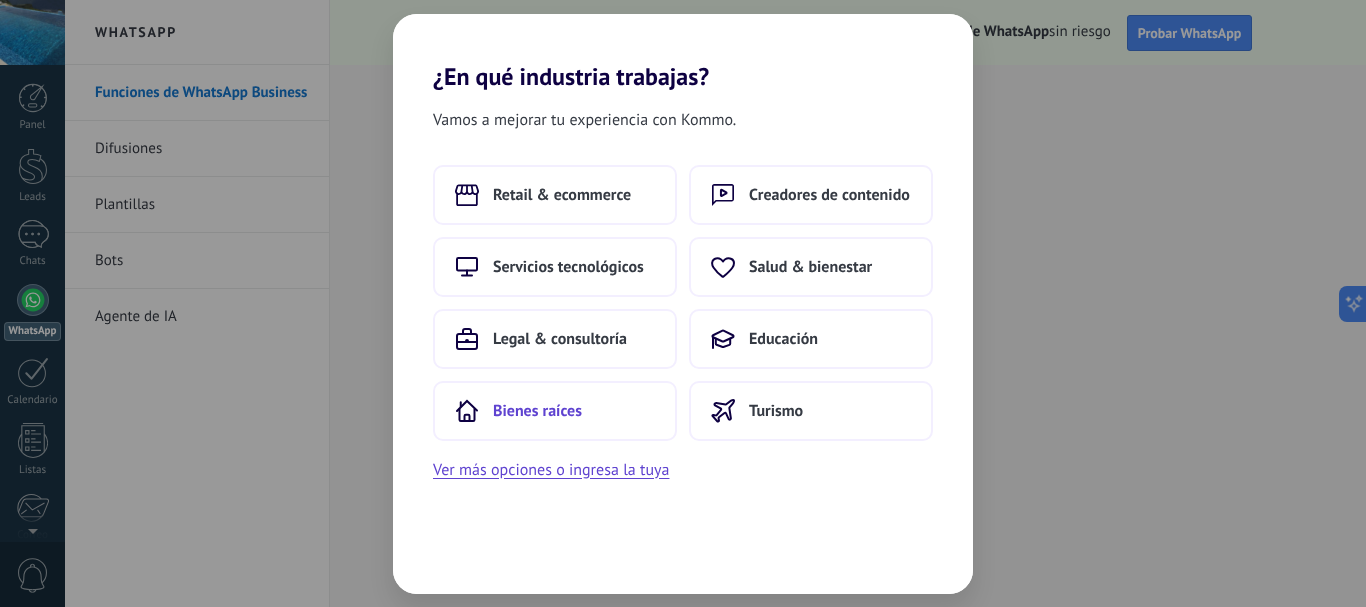 click on "Bienes raíces" at bounding box center [537, 411] 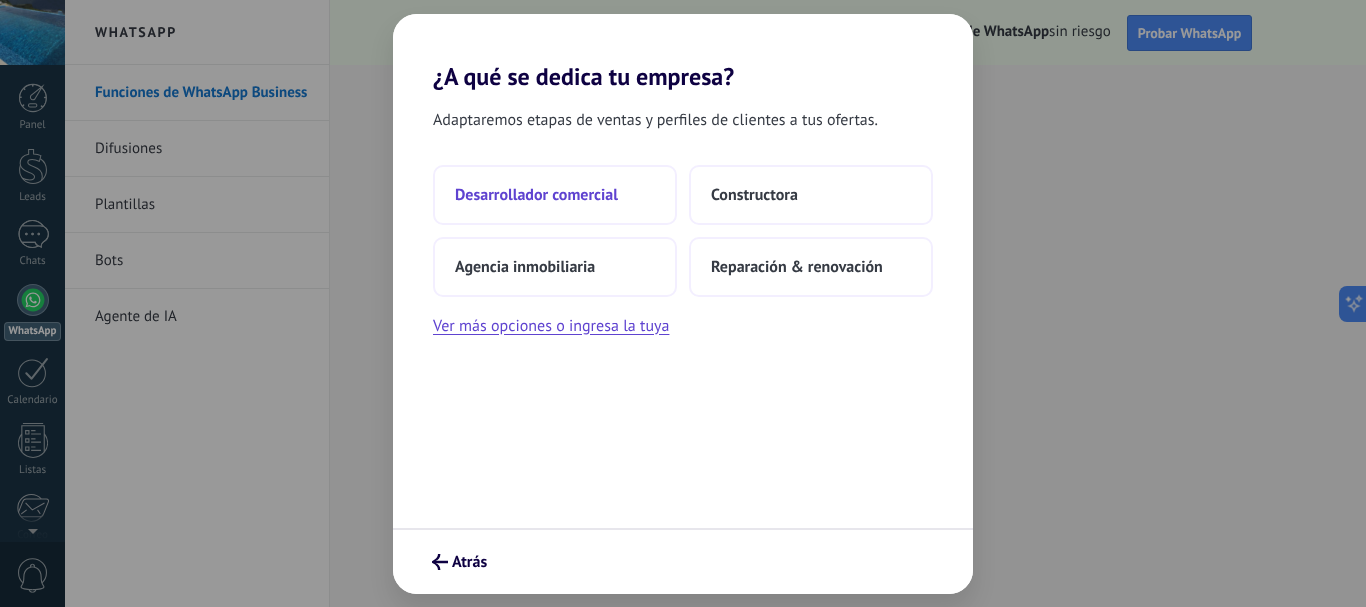 click on "Desarrollador comercial" at bounding box center [536, 195] 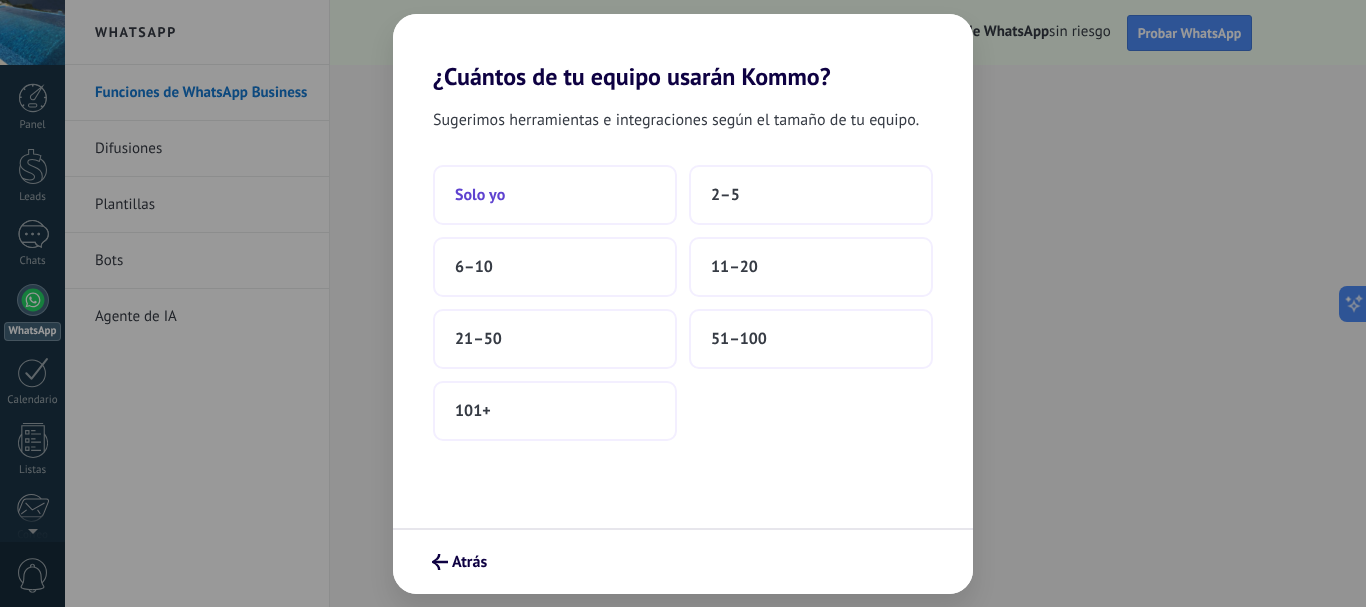 click on "Solo yo" at bounding box center [480, 195] 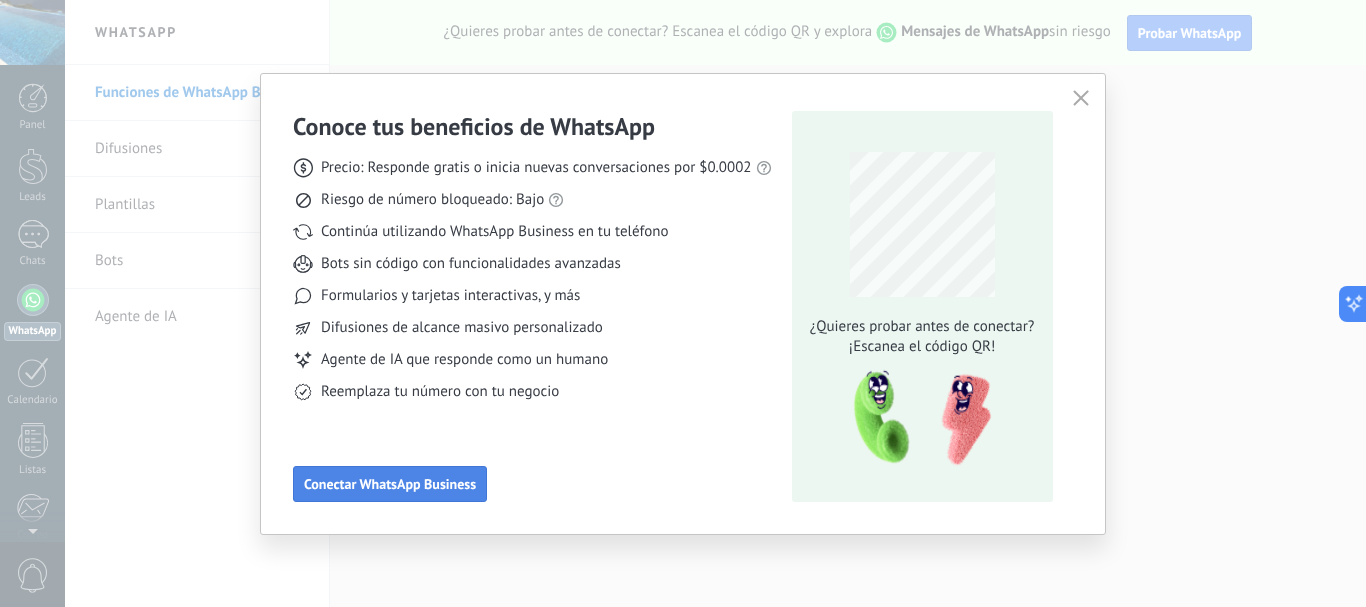 click on "Conectar WhatsApp Business" at bounding box center [390, 484] 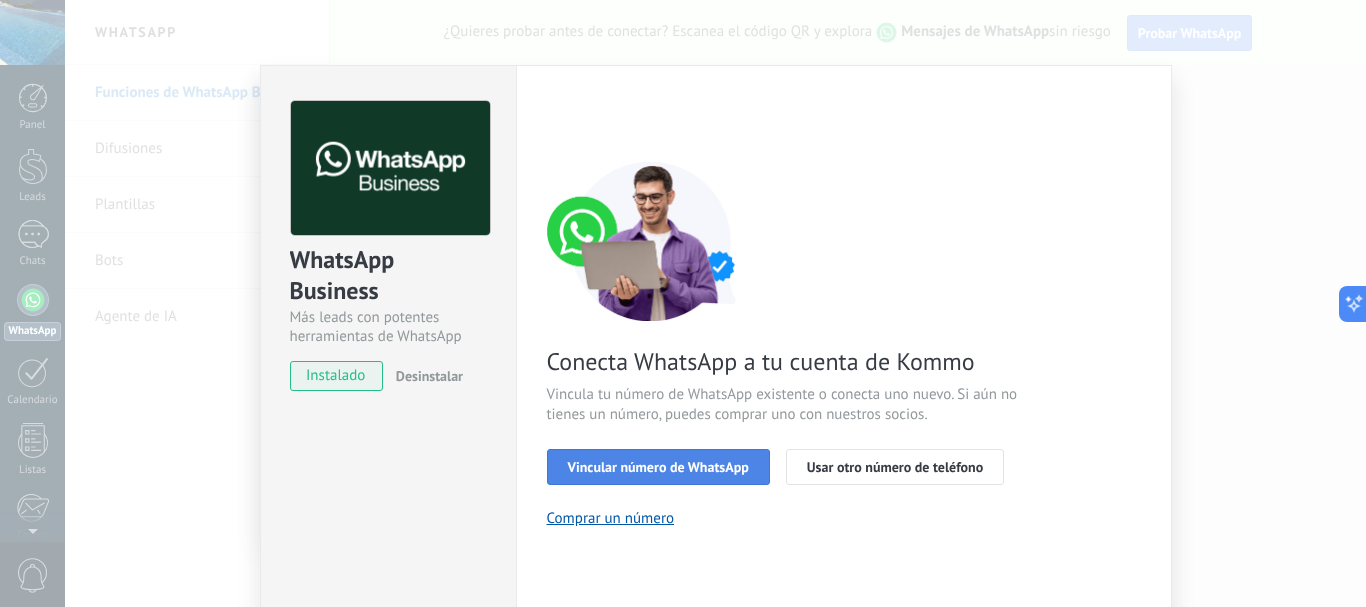 click on "Vincular número de WhatsApp" at bounding box center [658, 467] 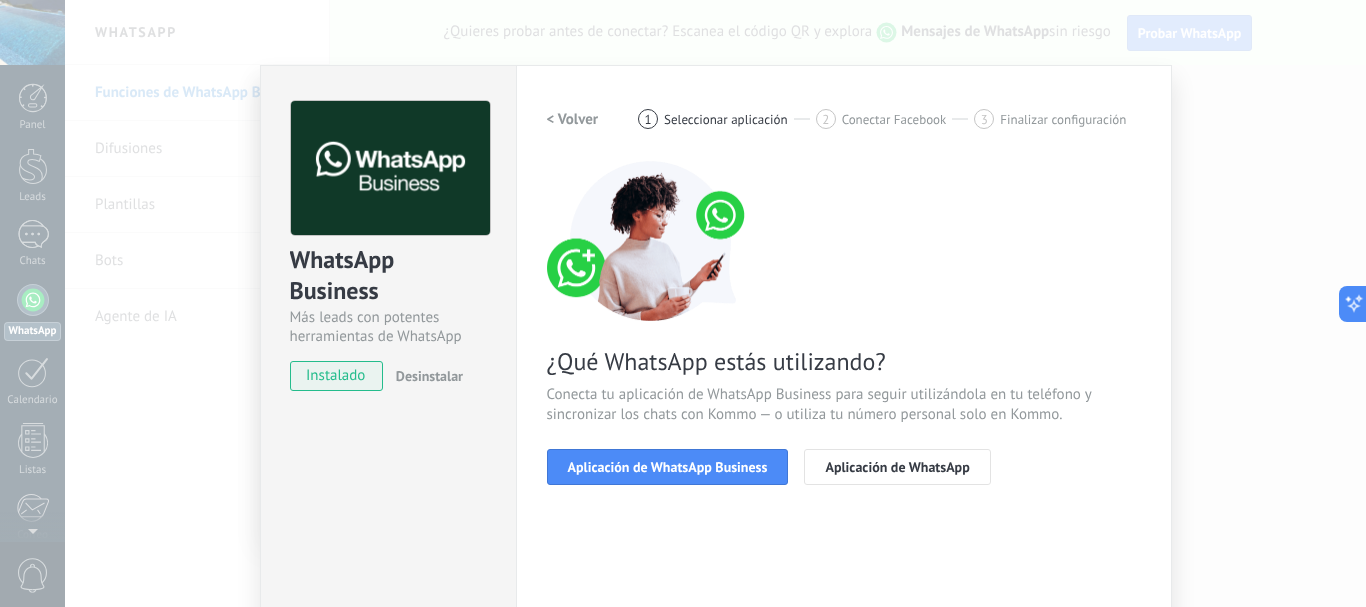 click on "Aplicación de WhatsApp Business" at bounding box center (668, 467) 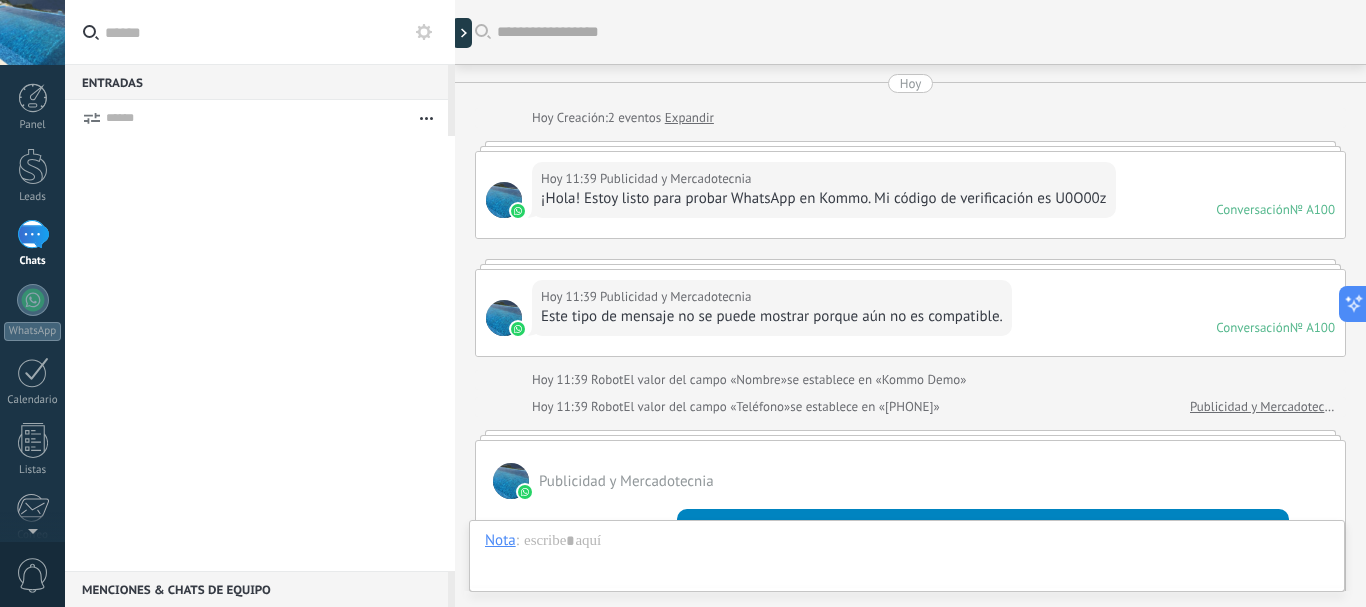 scroll, scrollTop: 856, scrollLeft: 0, axis: vertical 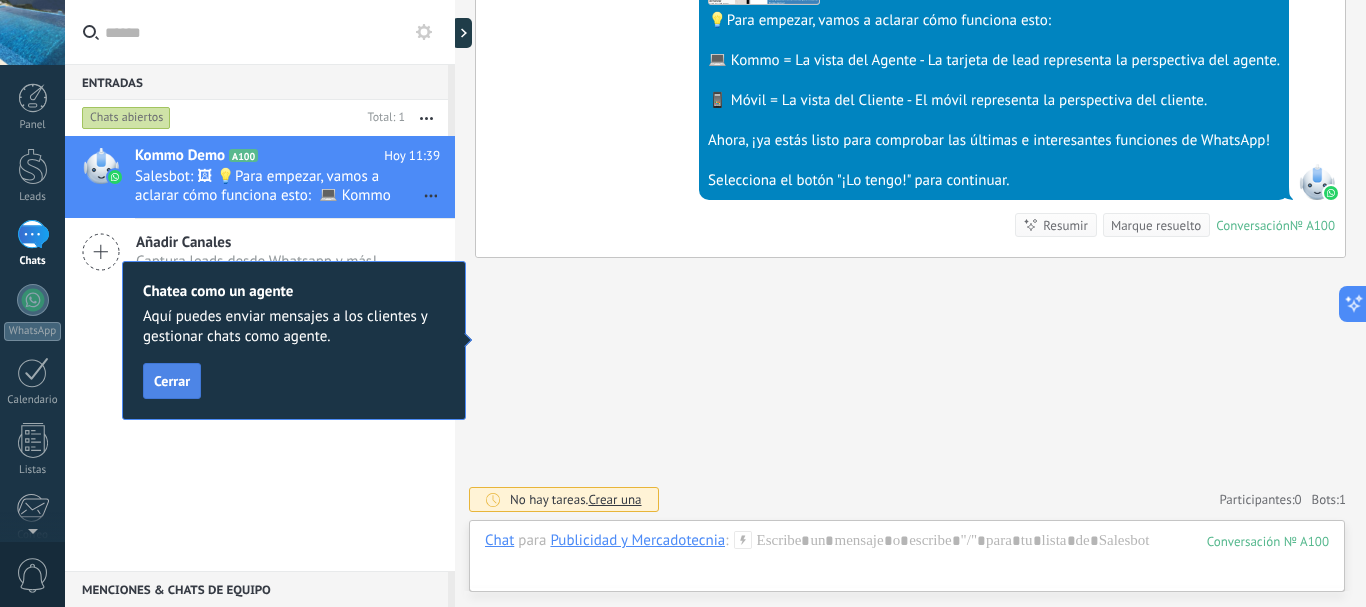 click on "Cerrar" at bounding box center (172, 381) 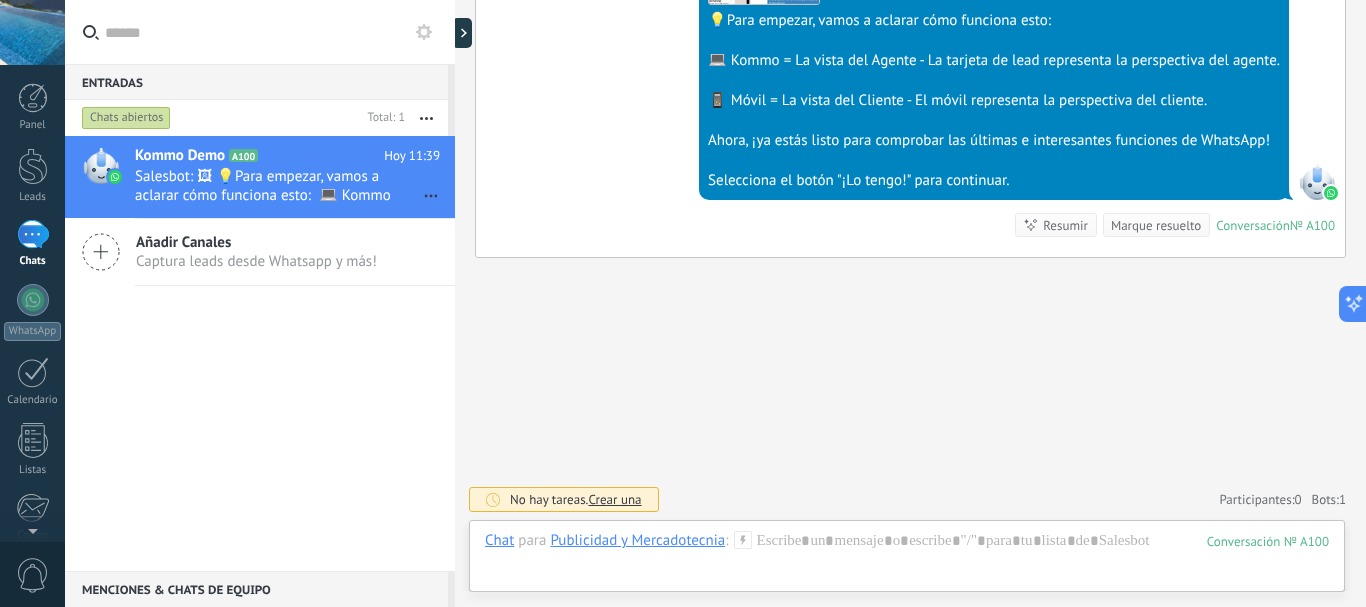 click on "1" at bounding box center [33, 234] 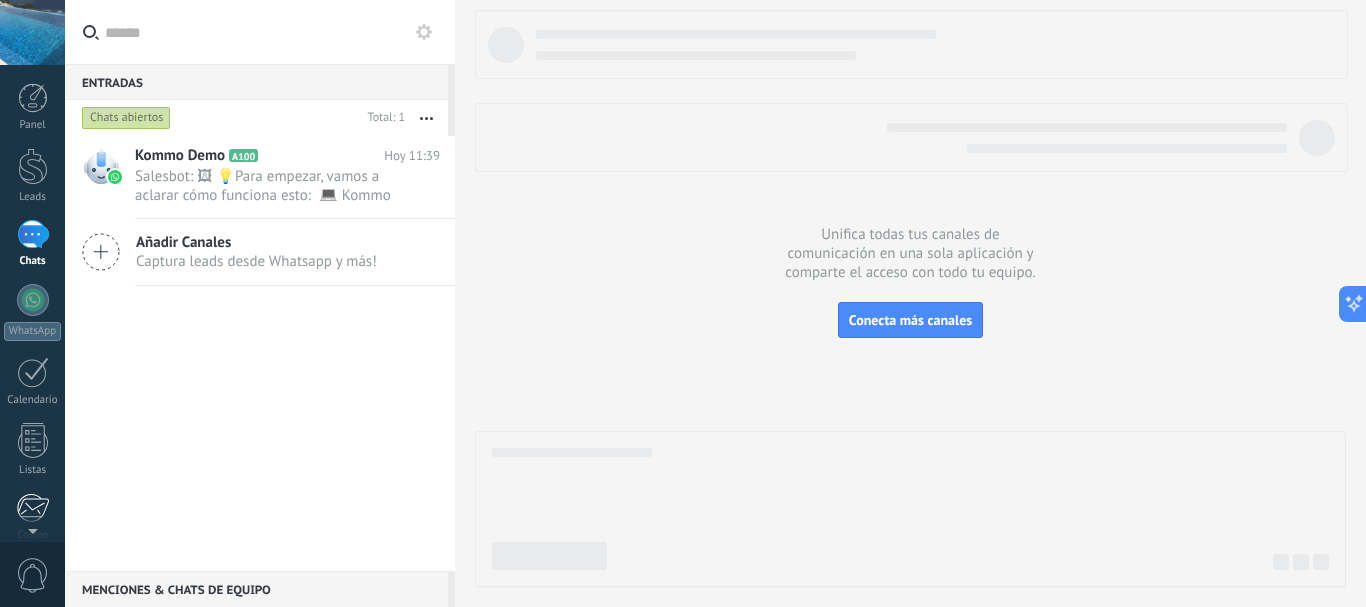 click at bounding box center [32, 508] 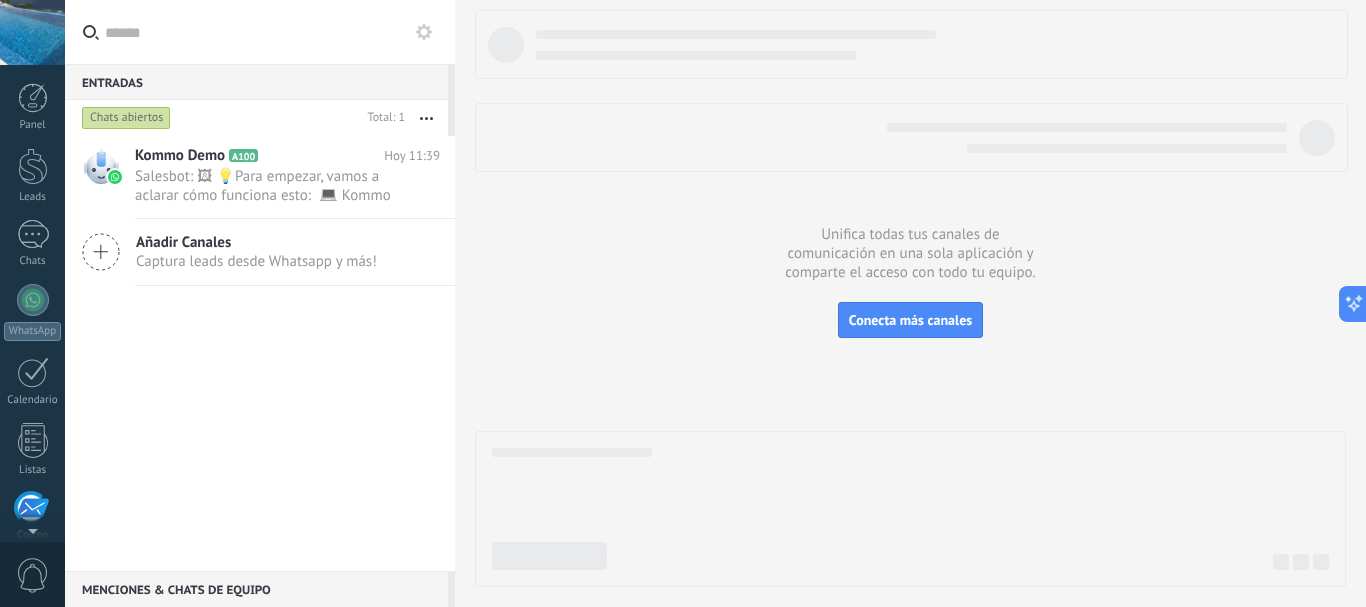 scroll, scrollTop: 194, scrollLeft: 0, axis: vertical 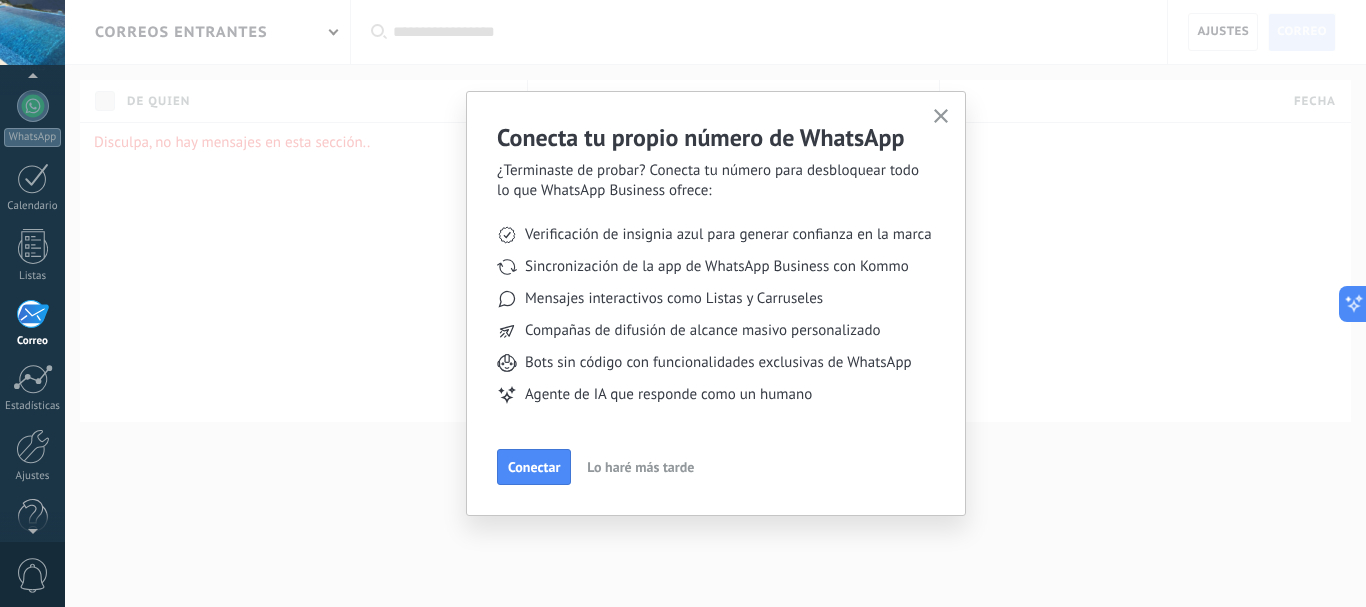 click 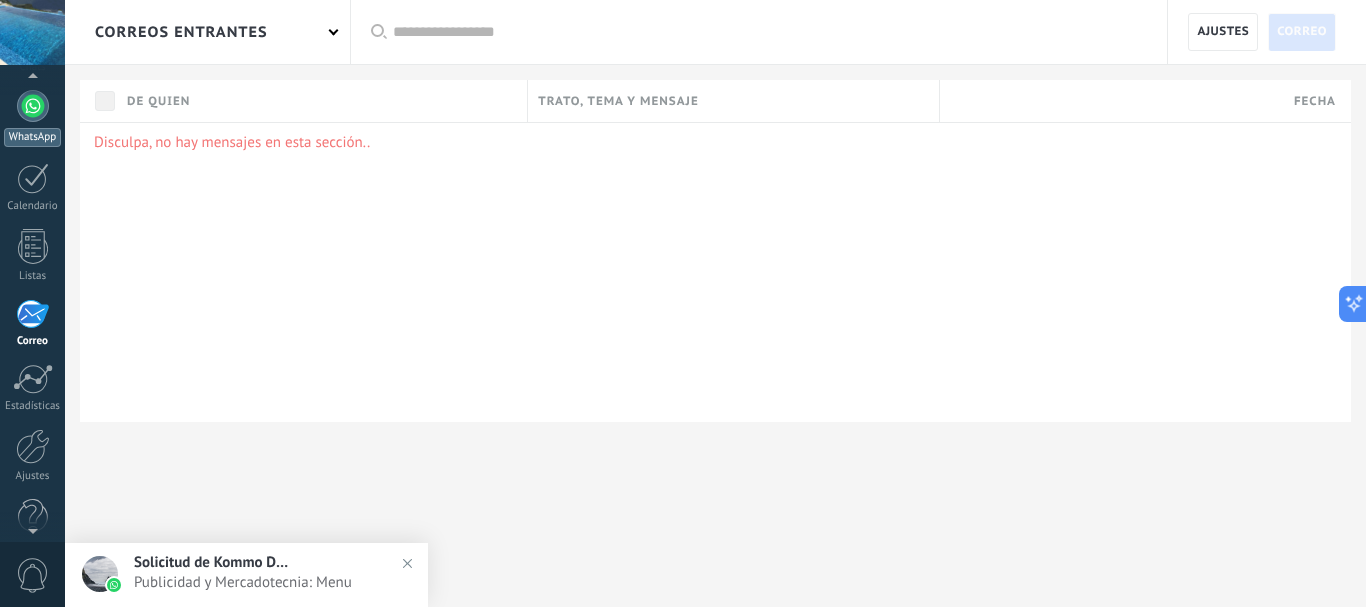 click at bounding box center [33, 106] 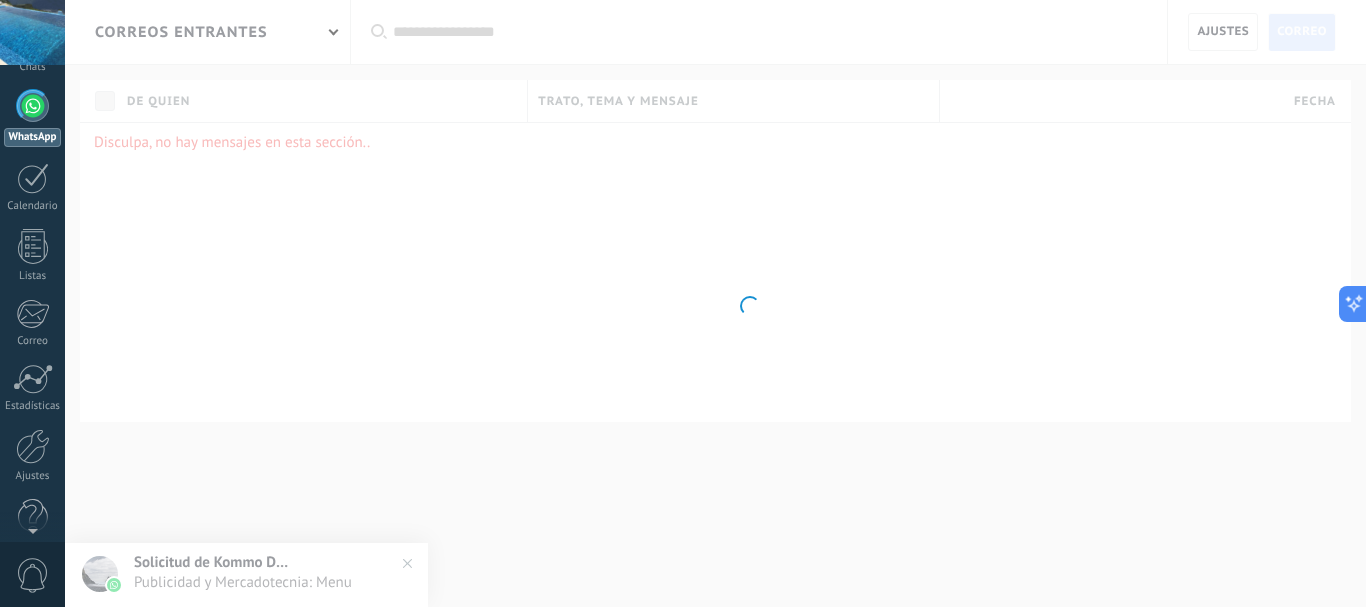 scroll, scrollTop: 0, scrollLeft: 0, axis: both 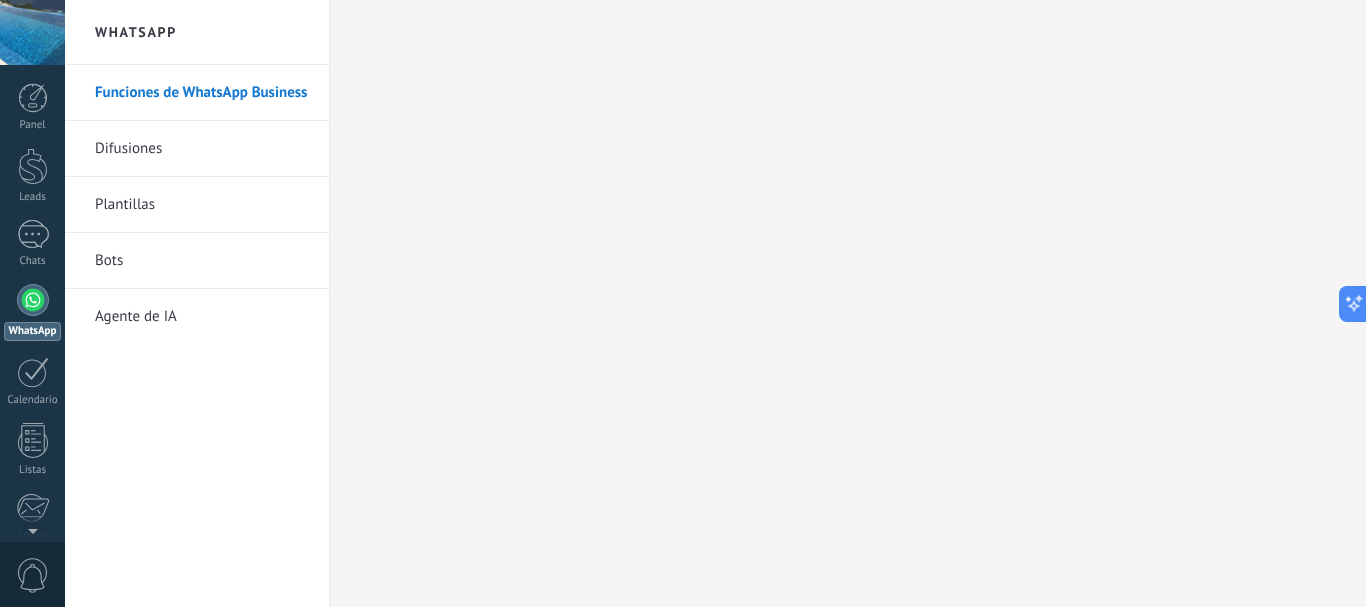 click on "Difusiones" at bounding box center (202, 149) 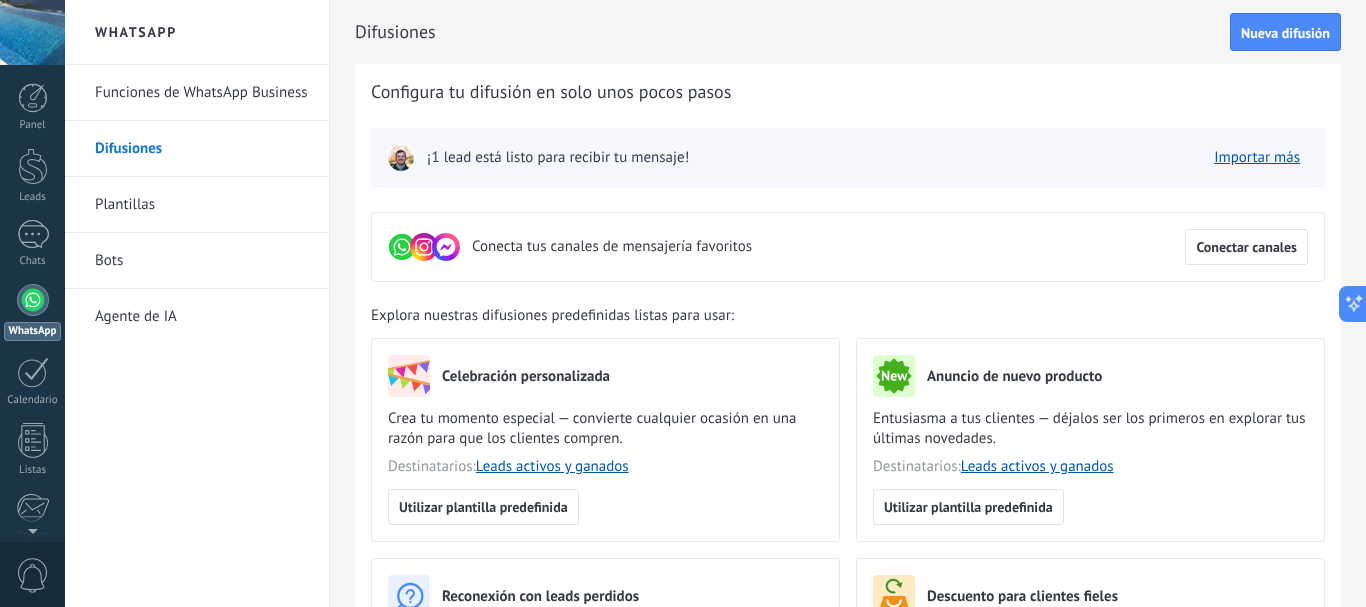 click at bounding box center [401, 158] 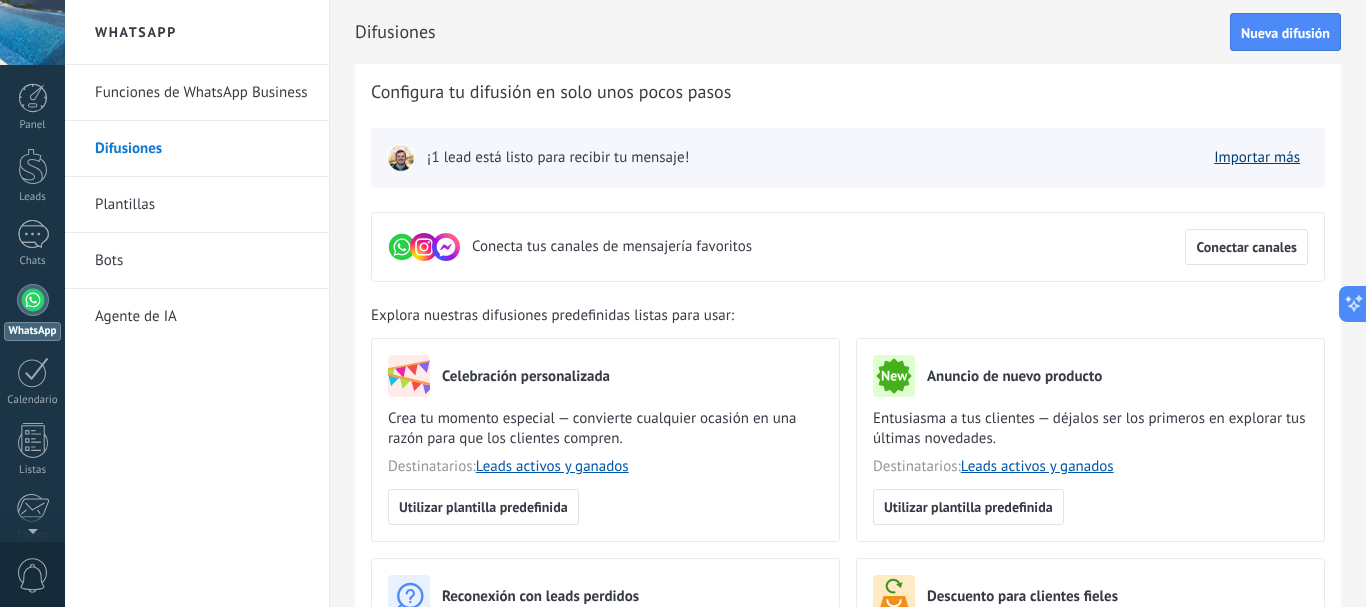 click on "Importar más" at bounding box center (1257, 157) 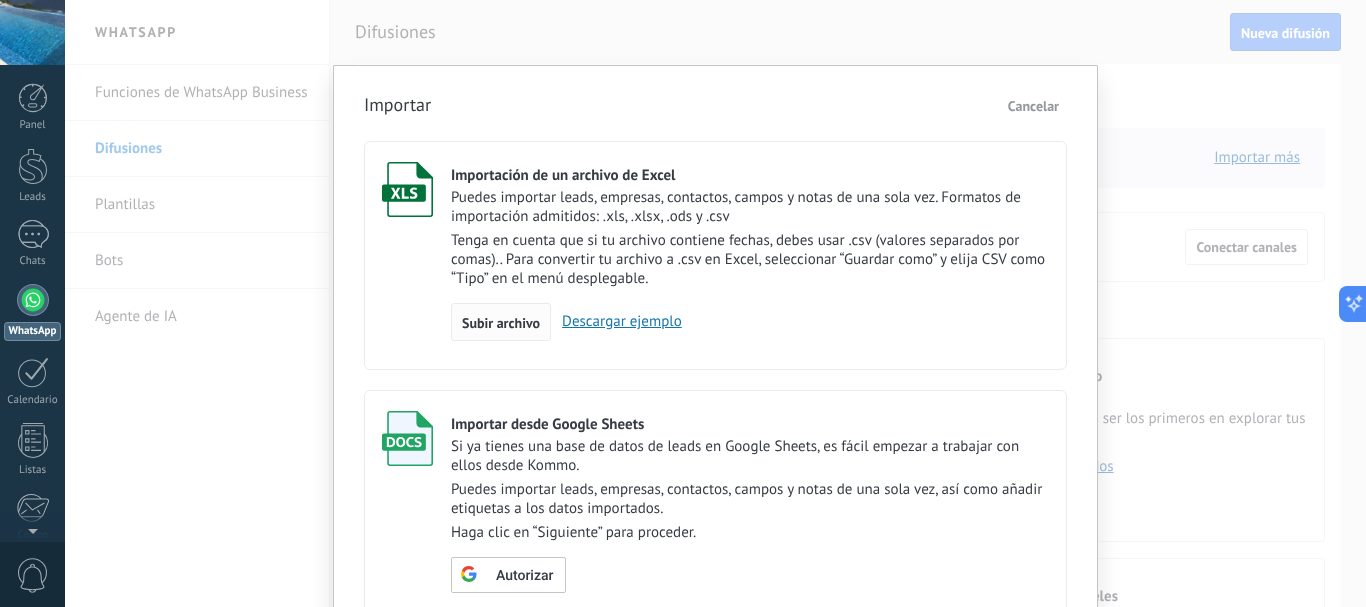 click on "Subir archivo" at bounding box center [501, 323] 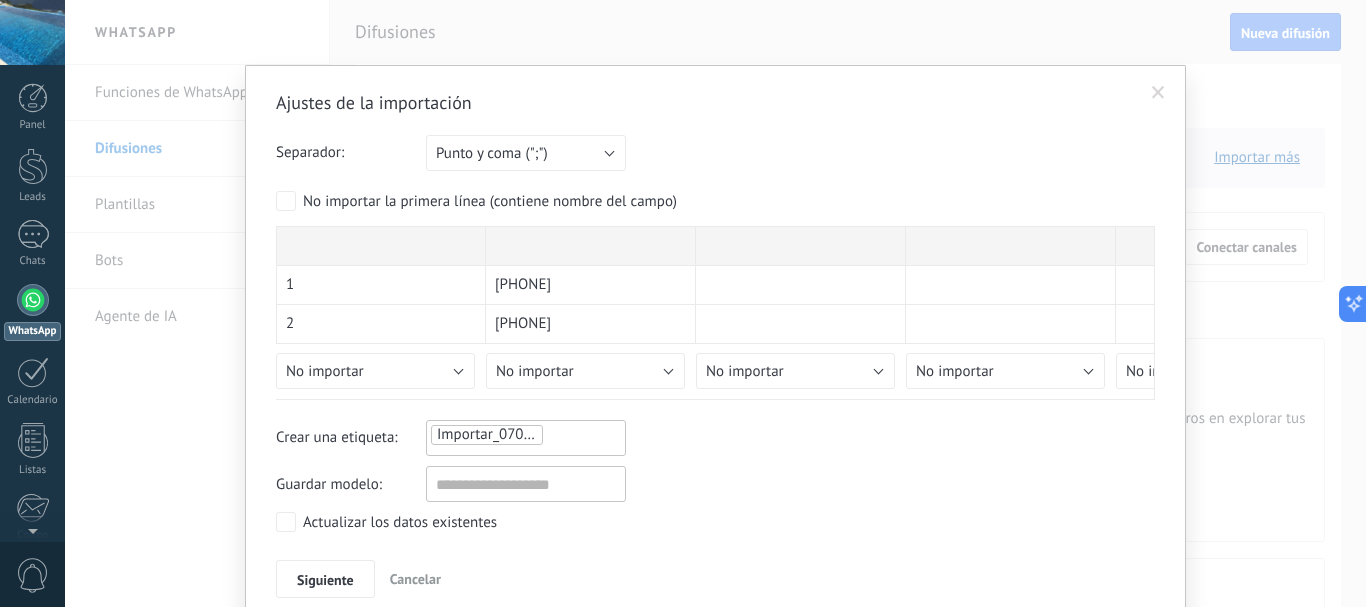 click on "Importar_07082025_1147" at bounding box center (520, 434) 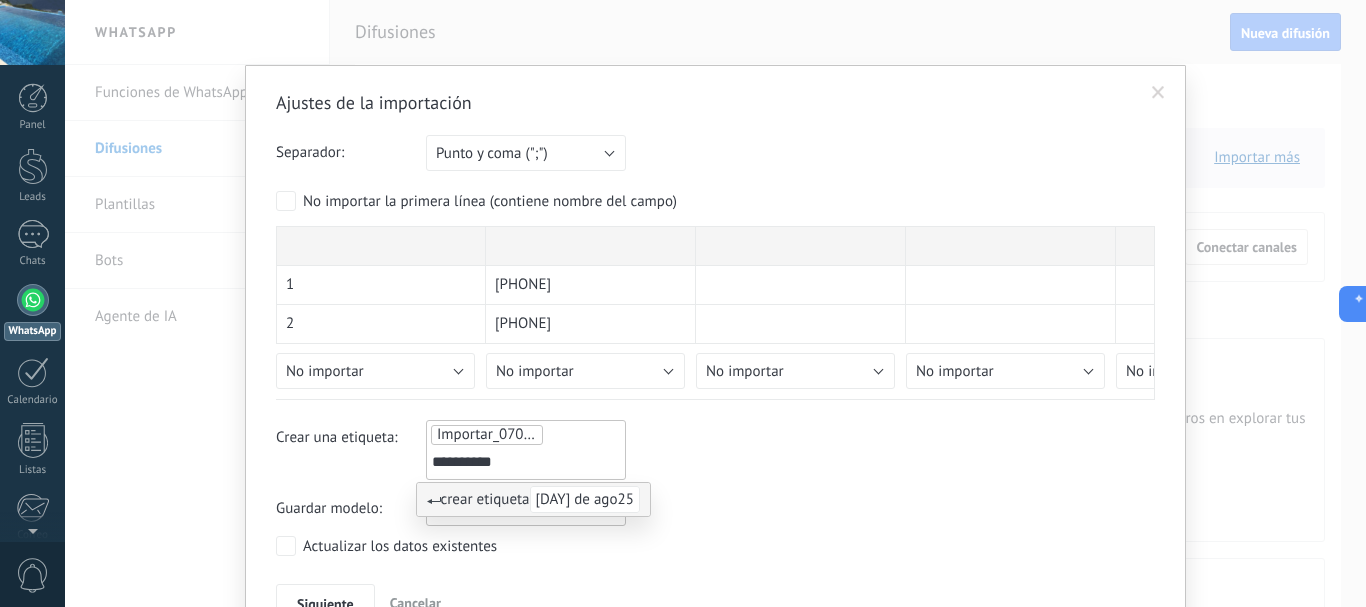 type on "**********" 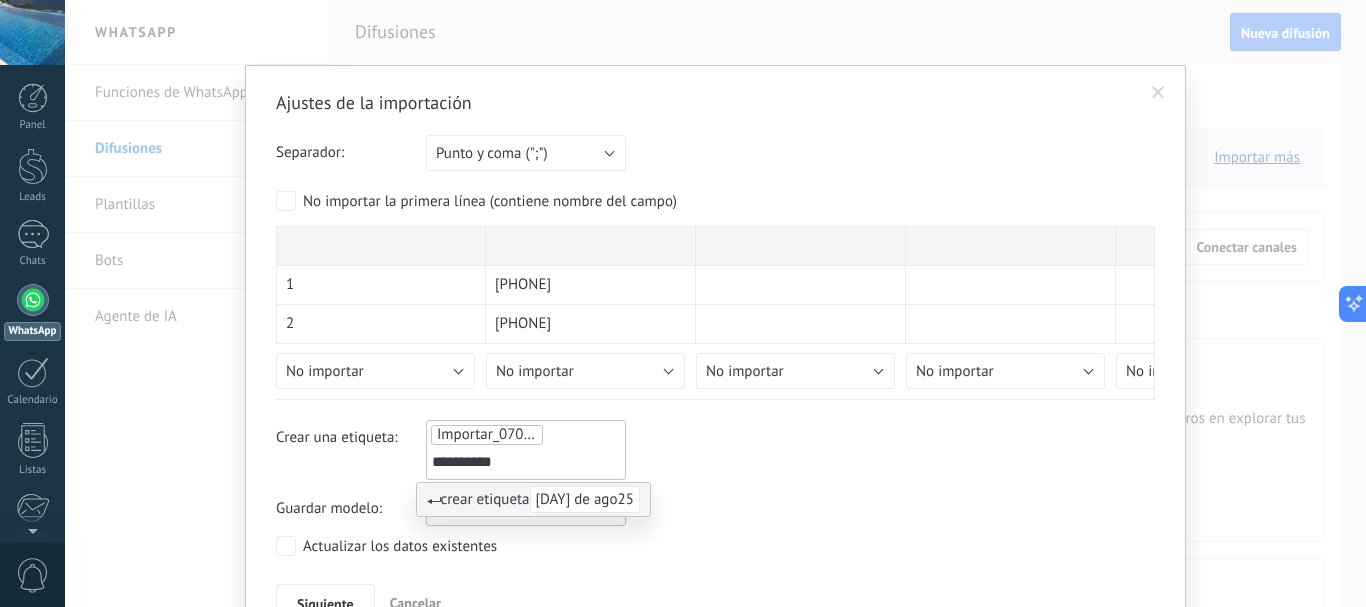 click on "Ajustes de la importación Separador: Punto y coma (";") Coma (",") Tabulación ("	") Punto y coma (";") Su cuenta ha excedido el límite de campos de encargo No importar la primera línea (contiene nombre del campo) 1 [PHONE] 2 [PHONE] 4 [PHONE] 123 [PHONE] 2410 [PHONE] 44774 [PHONE] 302896 [PHONE] 437308 [PHONE] 6121507040 [PHONE] 6241104206 [PHONE] 555242274188 [PHONE] 555242274188 ⚾ [PHONE] ' [PHONE] ! [PHONE] ! [PHONE] #LaLic [PHONE] #mplvt [PHONE] $ [PHONE] (H@p@rR!t@ B. P [PHONE] *[FIRST] [LAST]😺🥰 [PHONE] , [FIRST] [LAST] 😍 [PHONE] . [PHONE] . [PHONE] . [PHONE] . [PHONE] . [PHONE] . [PHONE] . [PHONE] . [PHONE] . [PHONE] . [PHONE] . [PHONE] No importar Crear campo nuevo Contacto Nombre completo Nombre Apellido ID del contacto Patronímico Nota del contacto Creado por Fecha de Creación Usuario responsable Etiqueta del contacto Teléfono oficina Teléfono celular Fax" at bounding box center [715, 356] 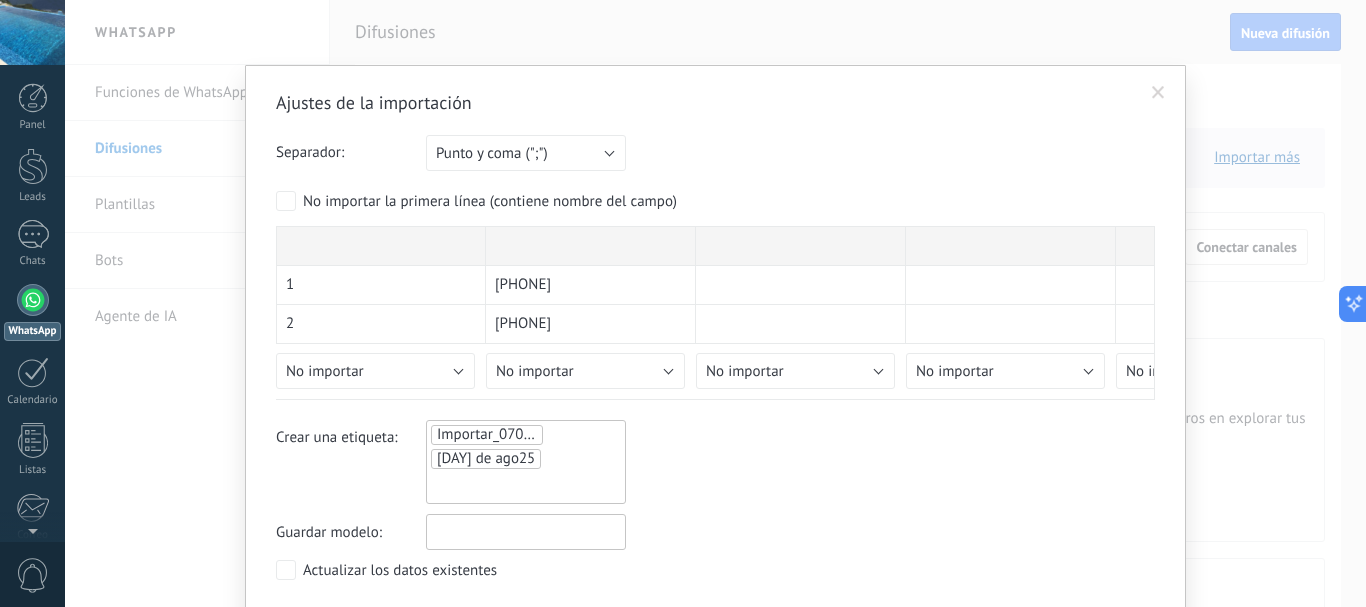 click at bounding box center [526, 532] 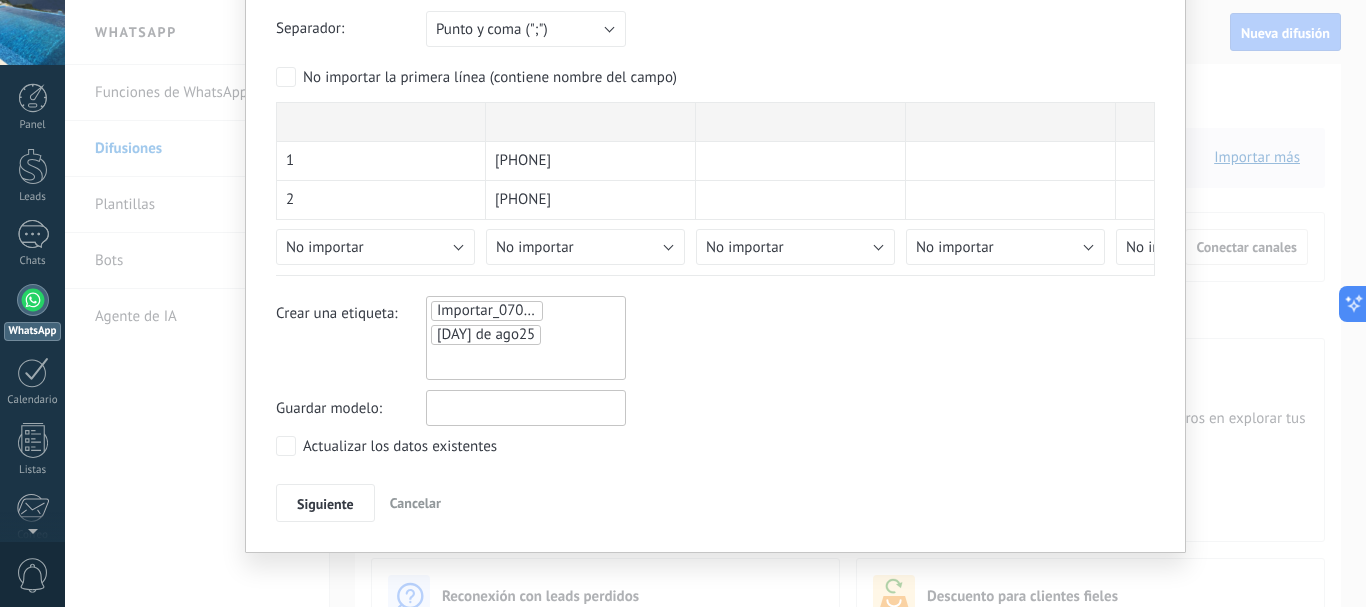 scroll, scrollTop: 127, scrollLeft: 0, axis: vertical 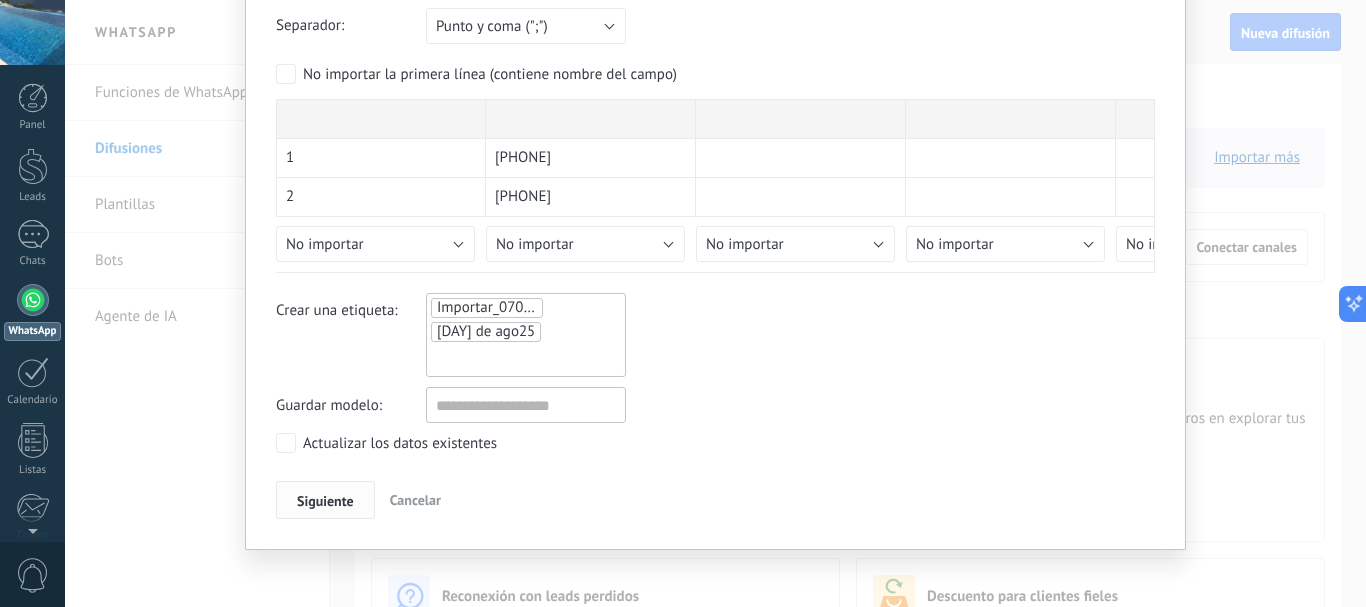 click on "Siguiente" at bounding box center [325, 501] 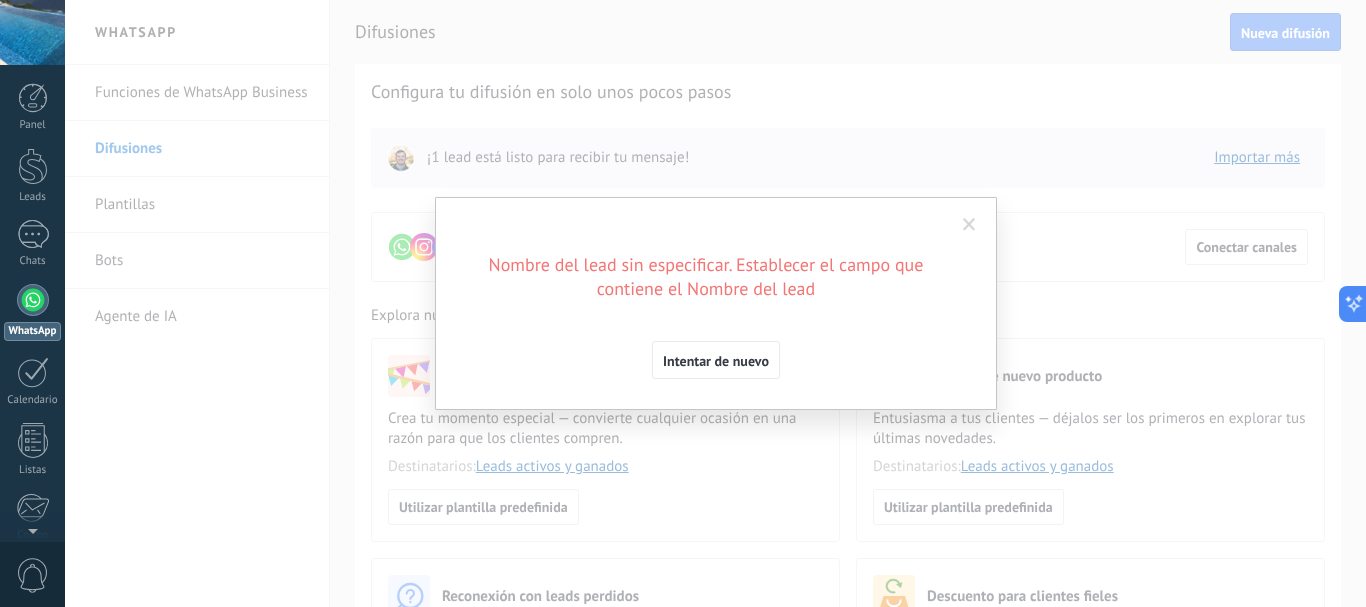click at bounding box center [969, 225] 